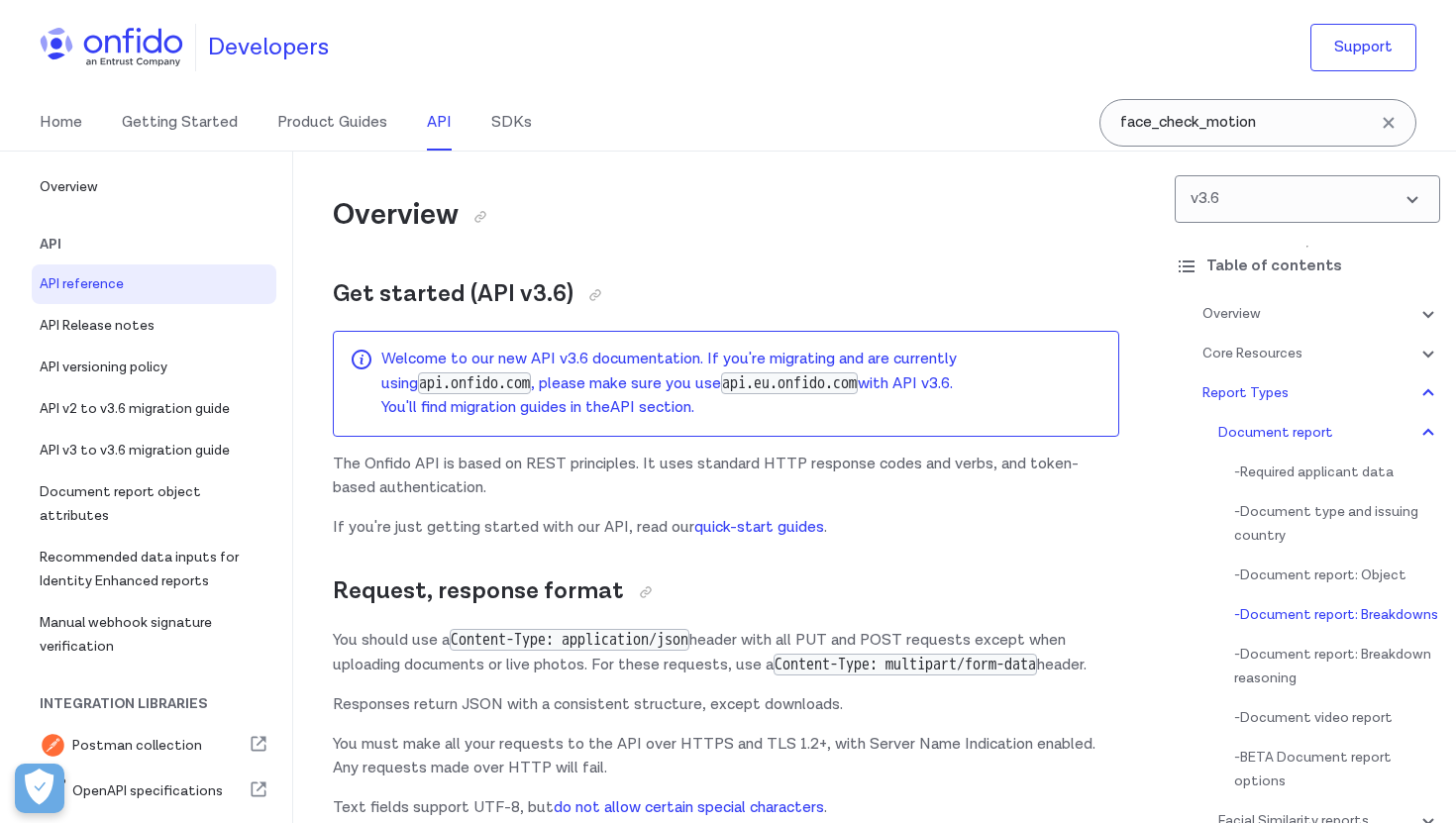 select on "http" 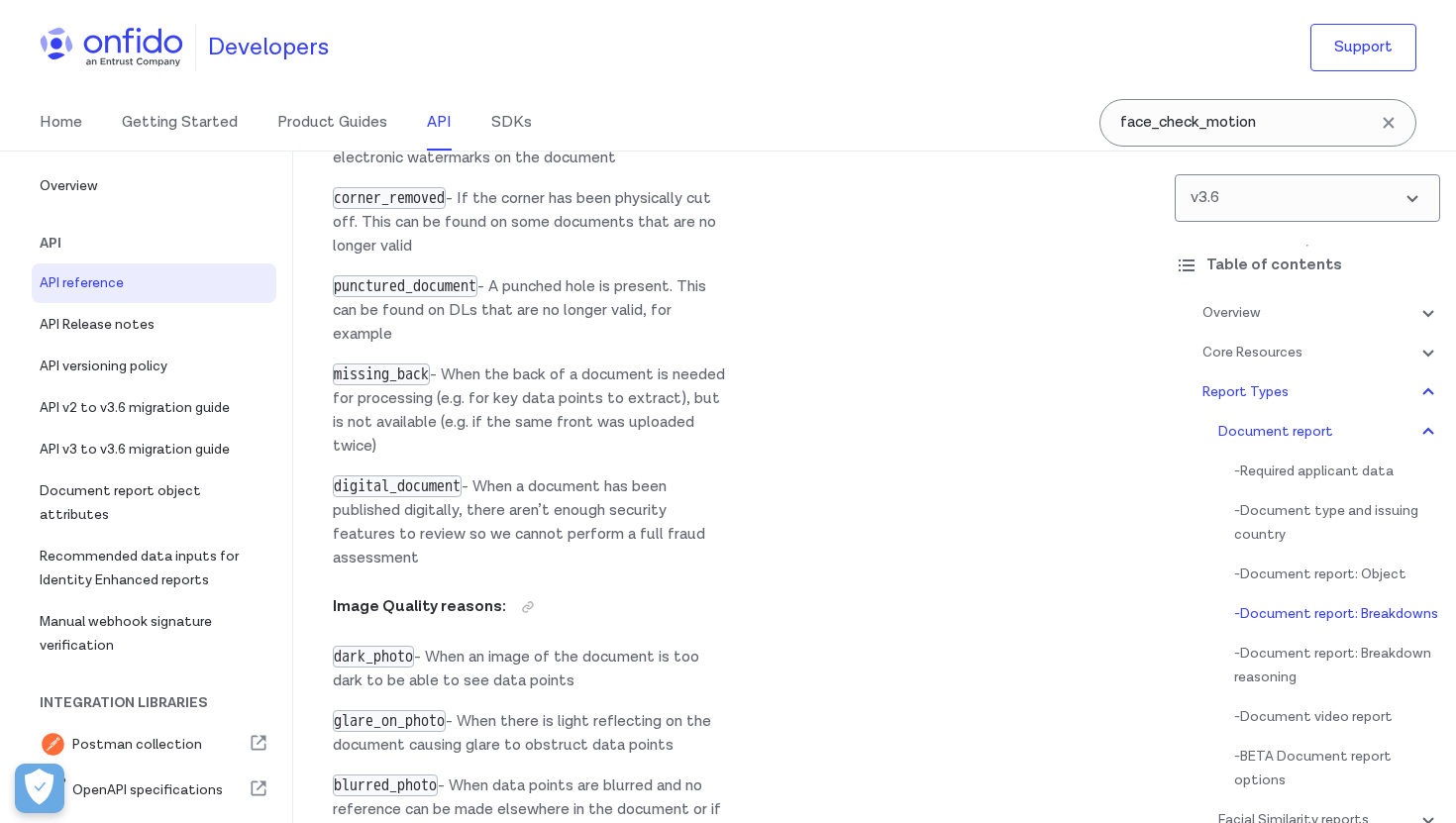 scroll, scrollTop: 0, scrollLeft: 0, axis: both 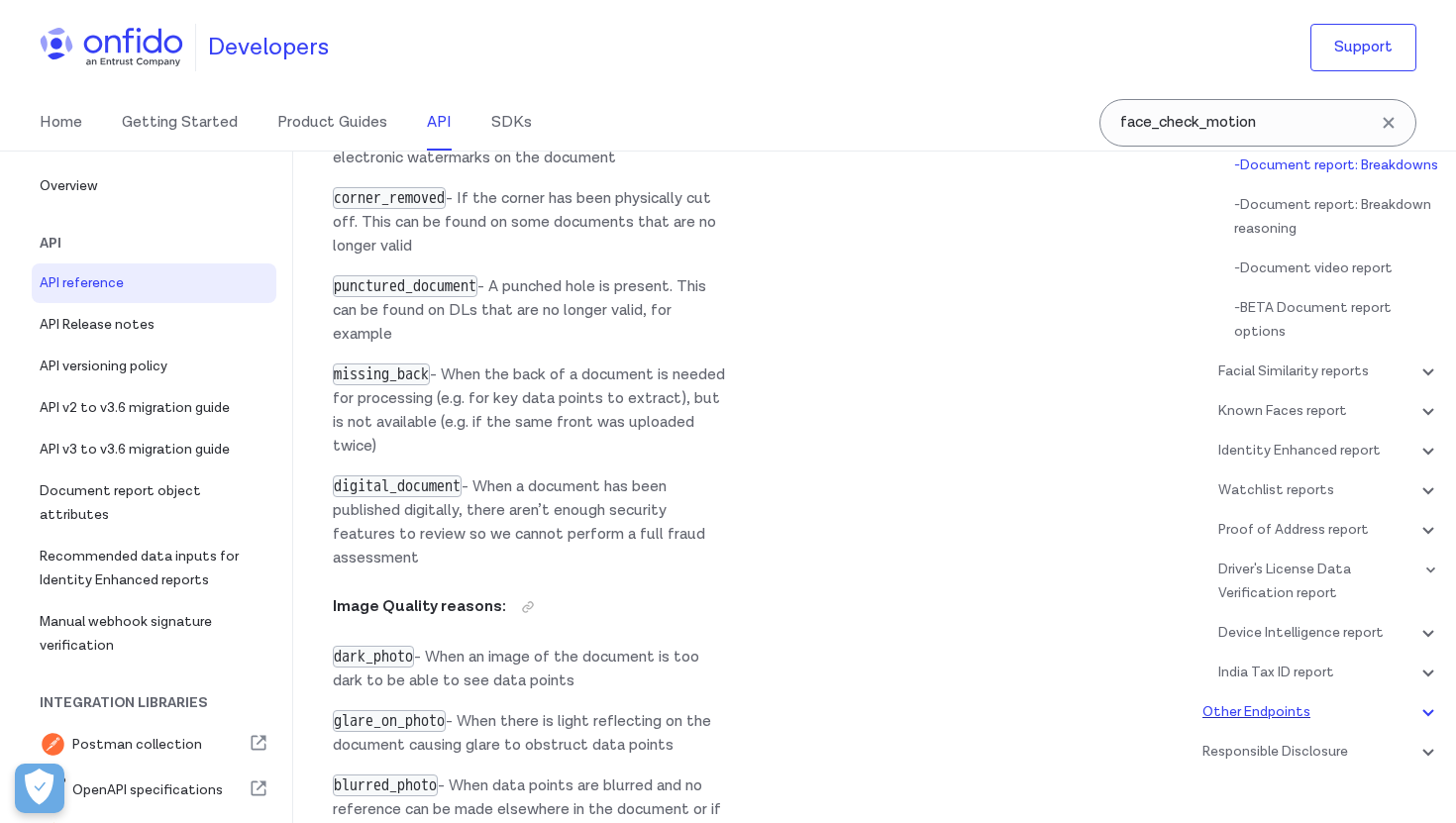 click on "Other Endpoints" at bounding box center [1321, 712] 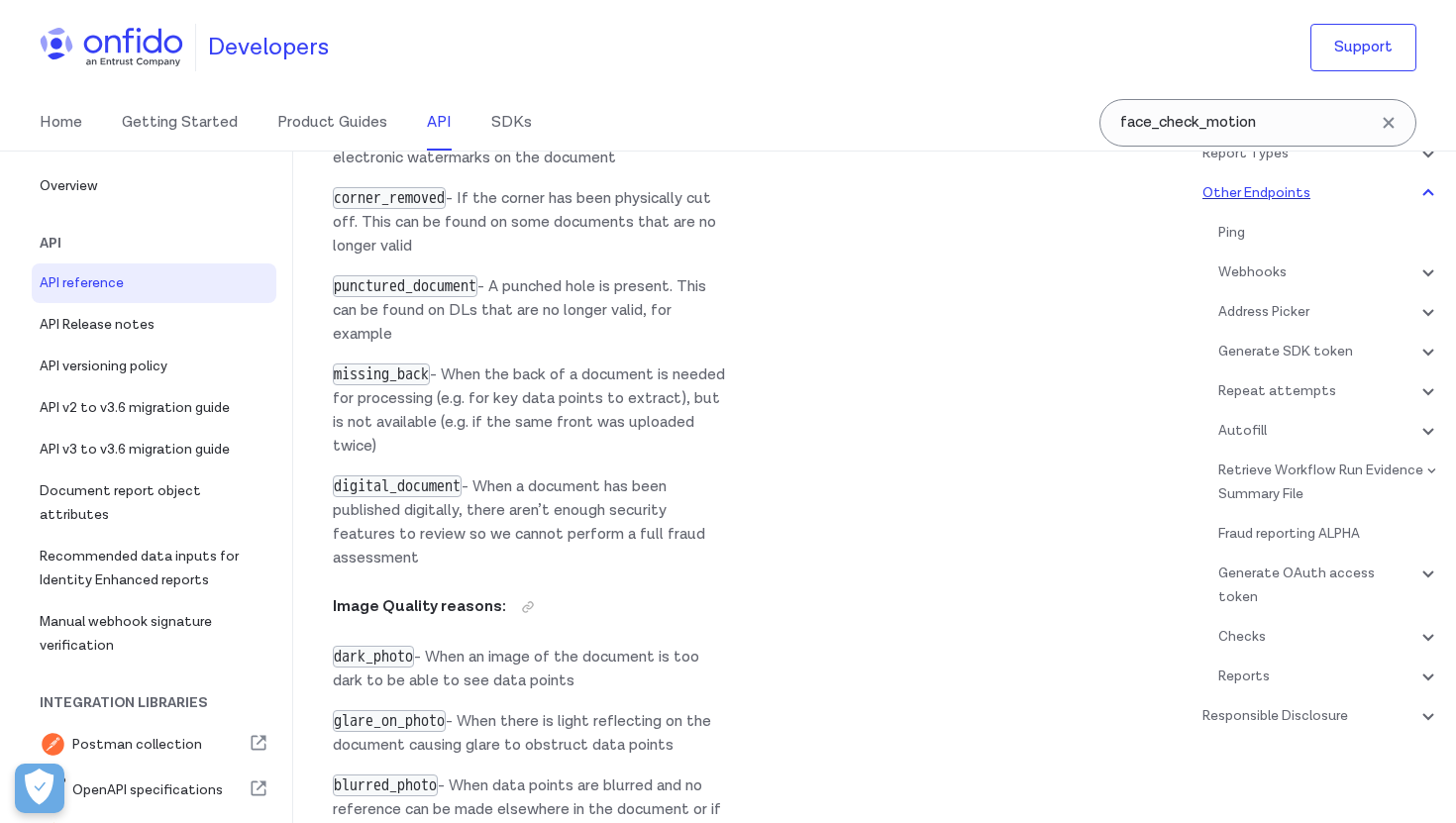 scroll, scrollTop: 180751, scrollLeft: 0, axis: vertical 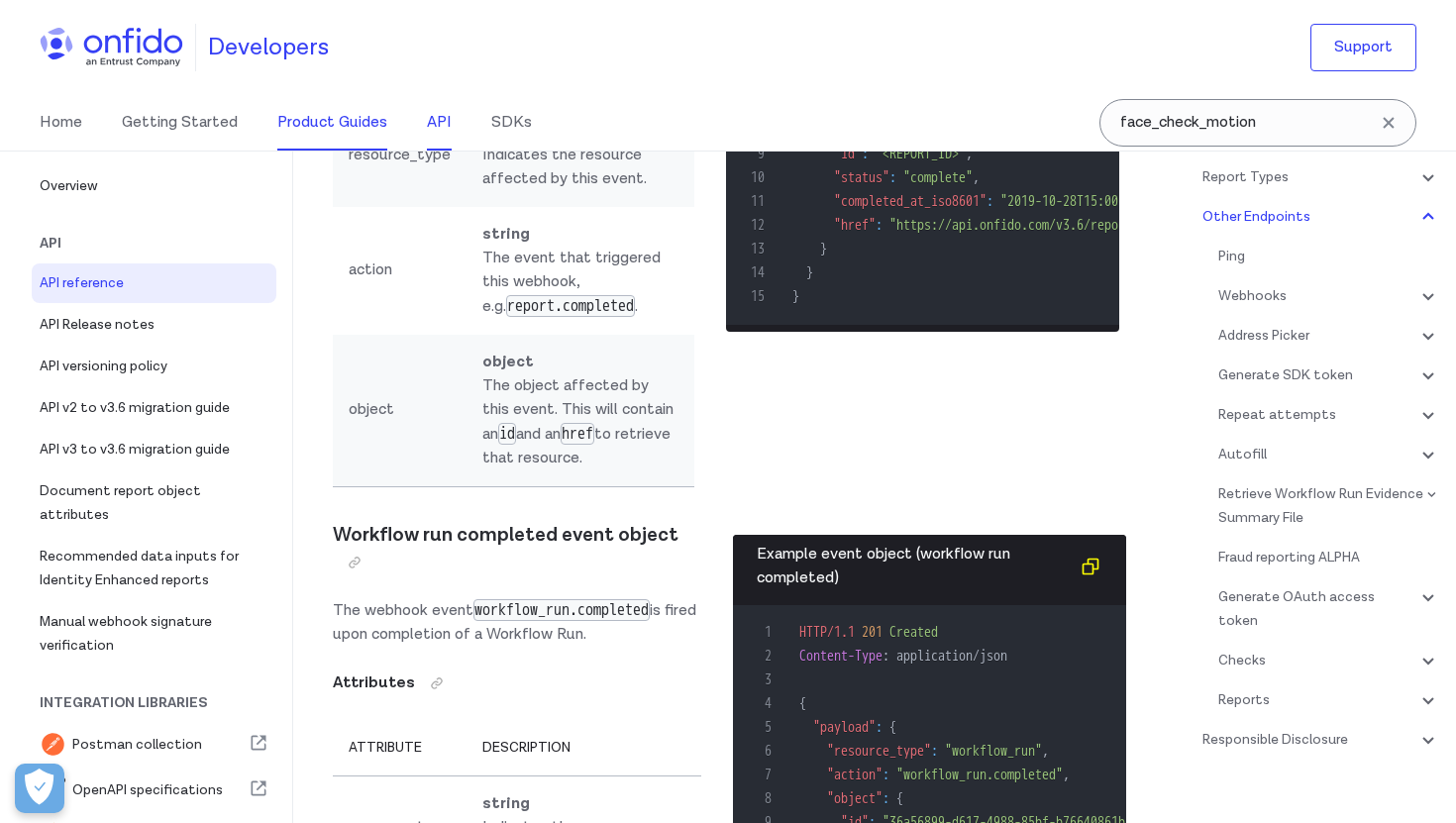 click on "Product Guides" at bounding box center [332, 123] 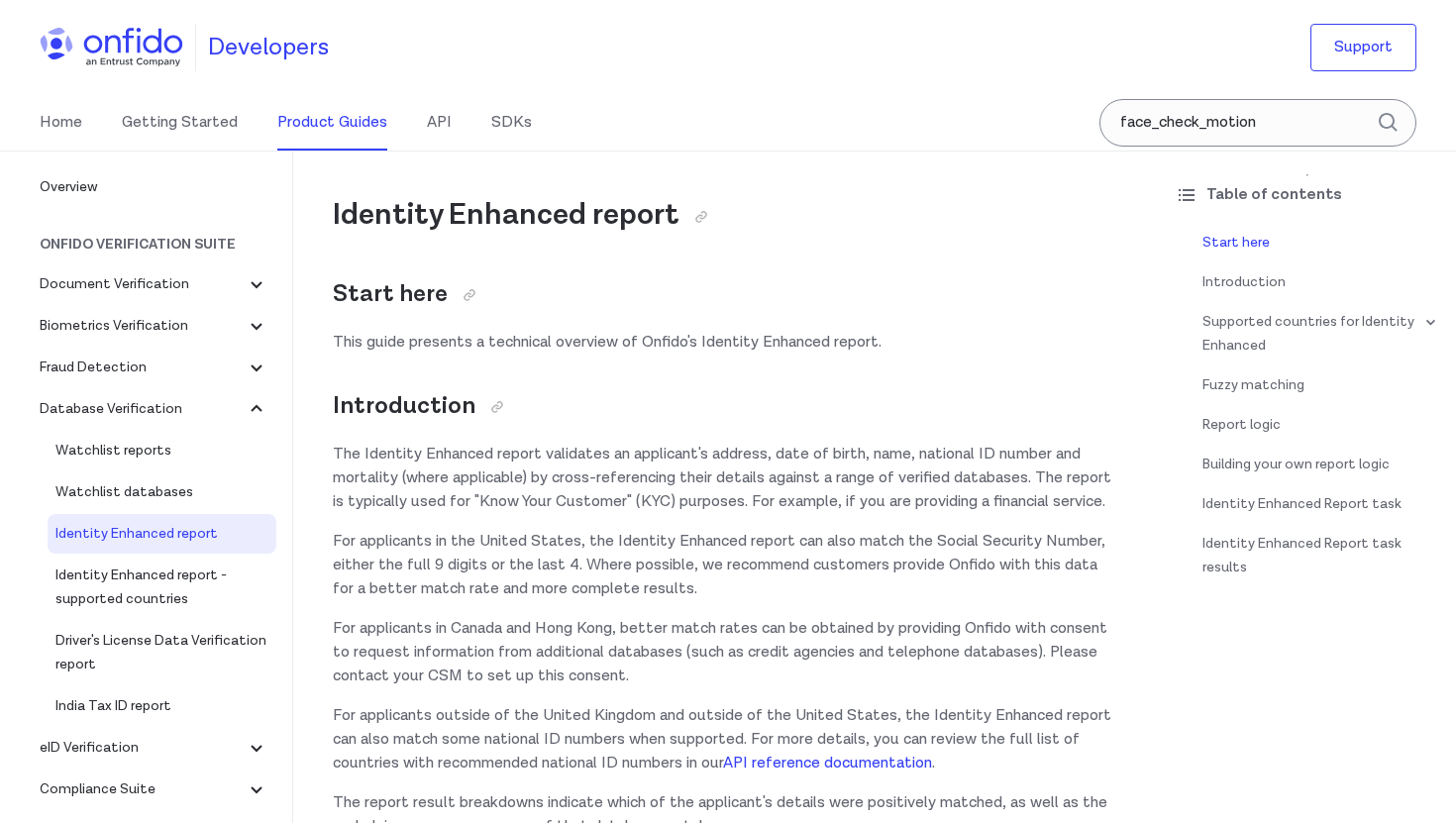 scroll, scrollTop: 1109, scrollLeft: 0, axis: vertical 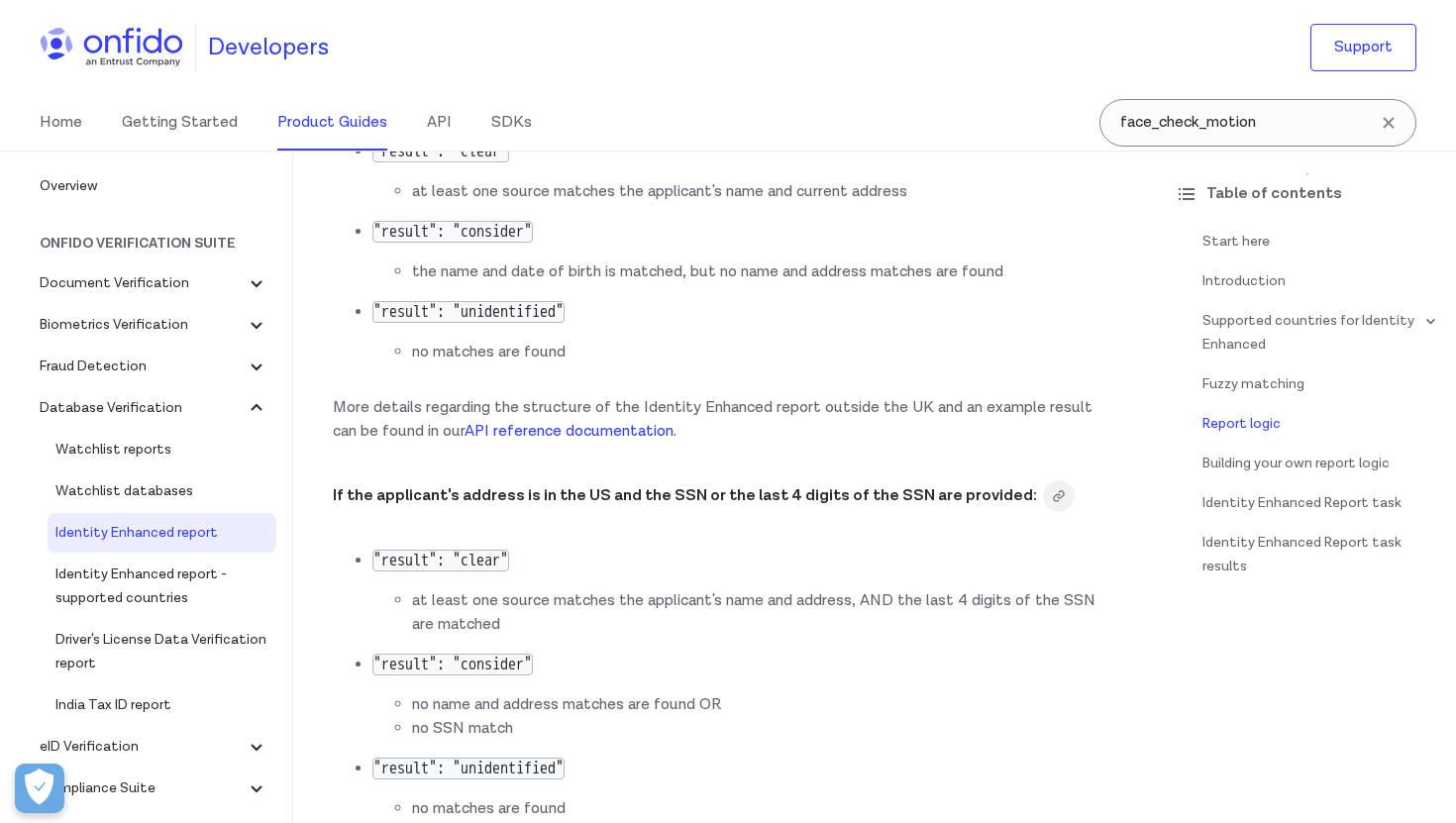 click at bounding box center (1059, 496) 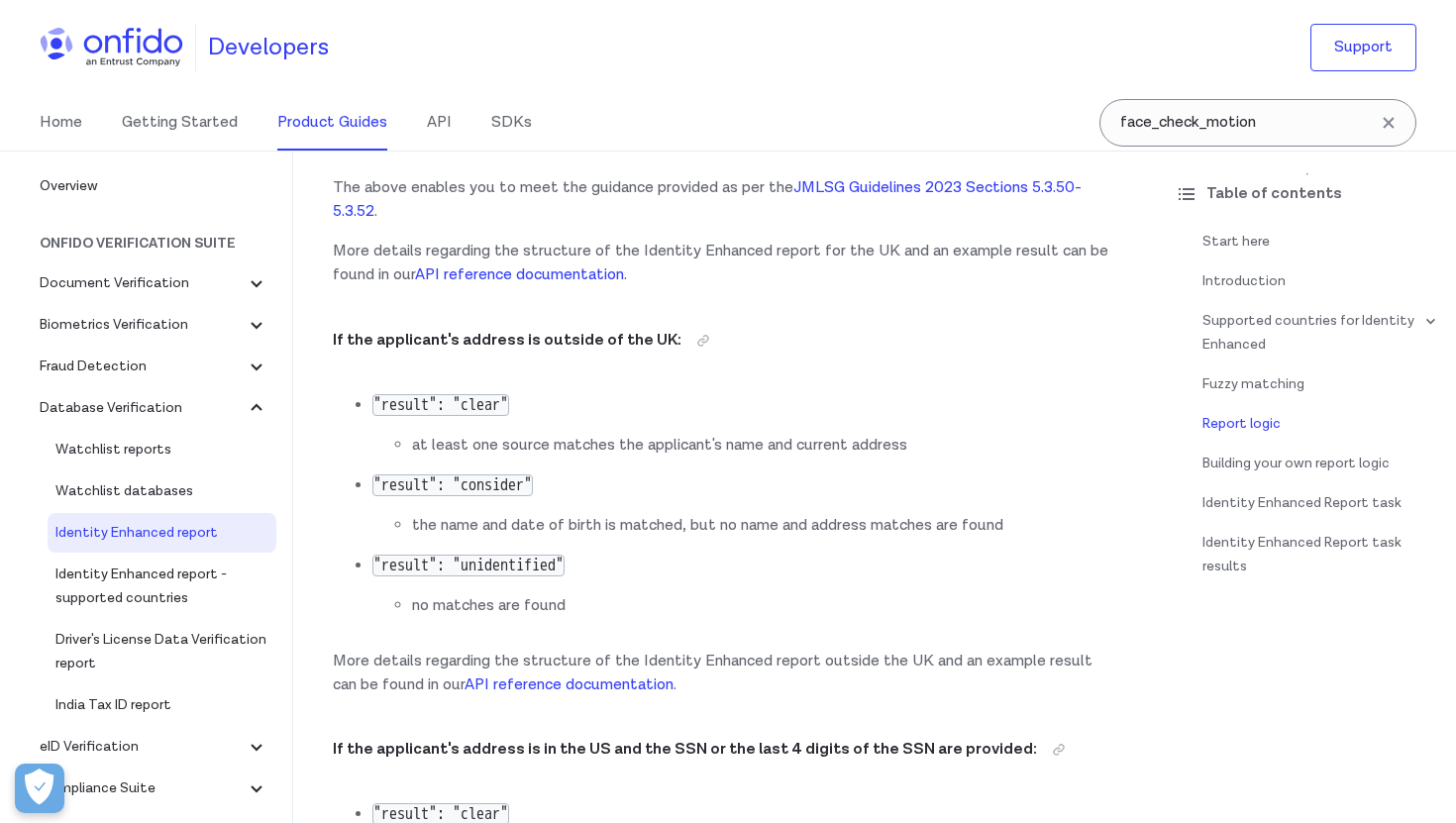 scroll, scrollTop: 2897, scrollLeft: 0, axis: vertical 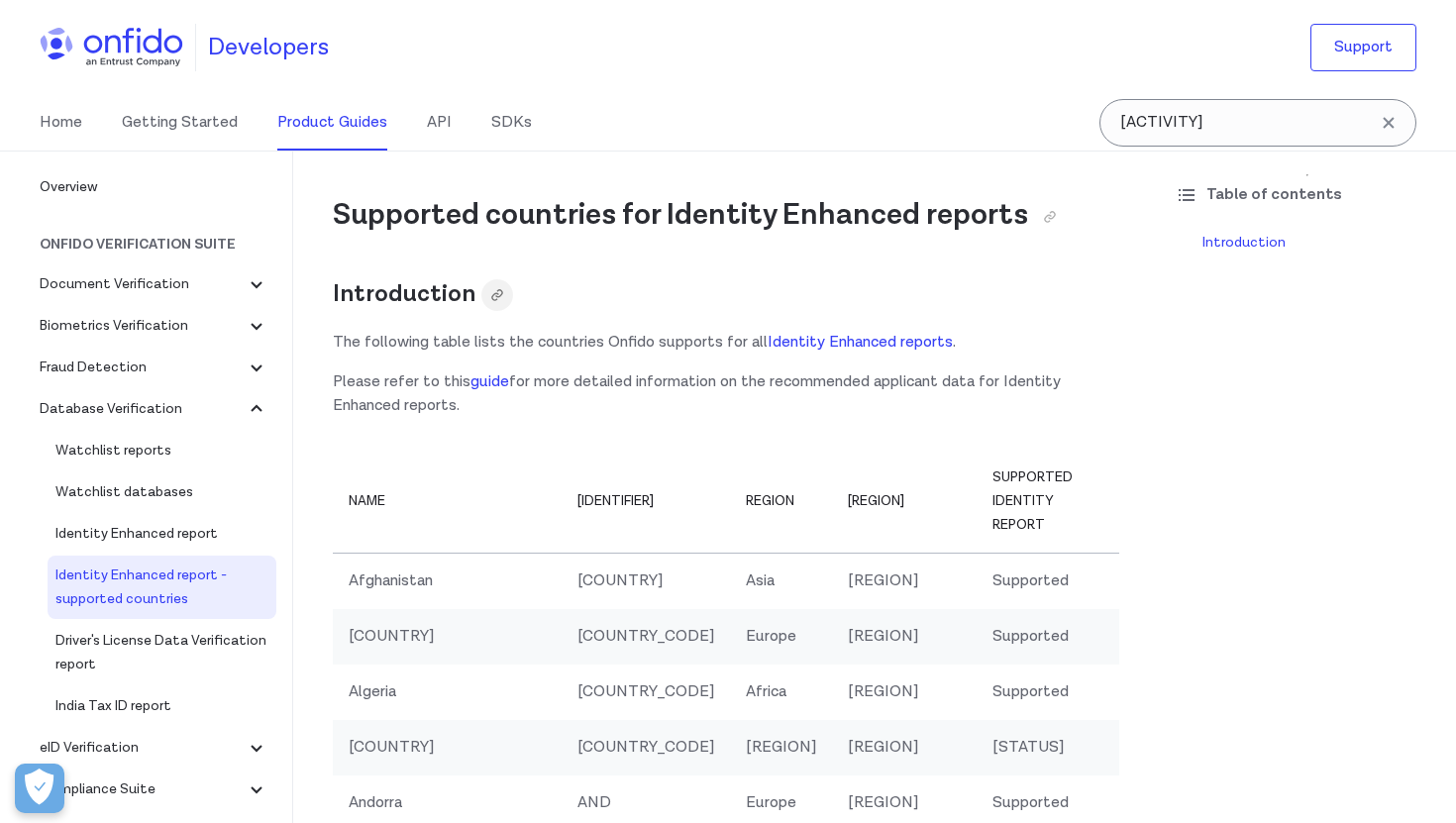 click at bounding box center [497, 295] 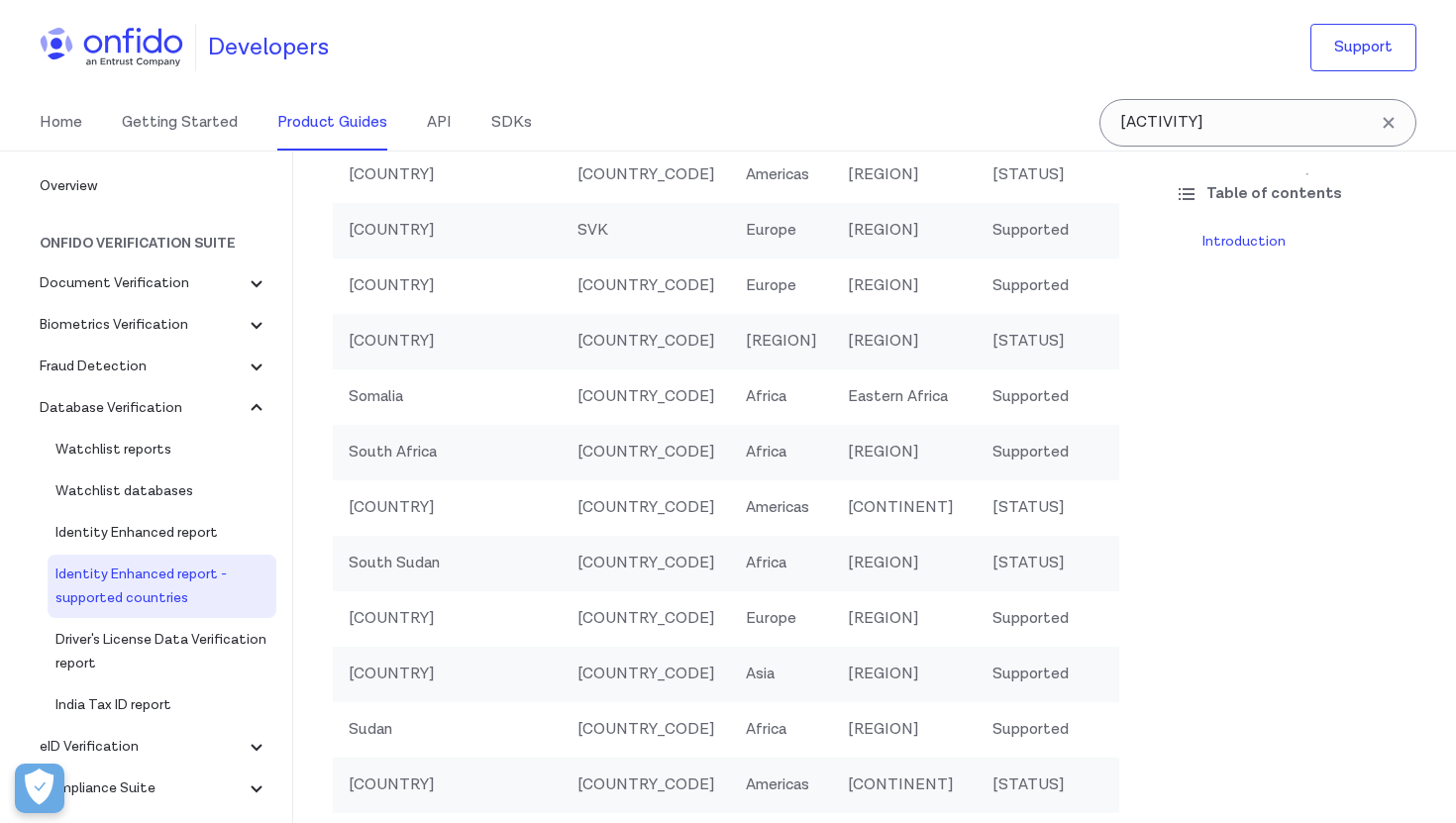 scroll, scrollTop: 11775, scrollLeft: 0, axis: vertical 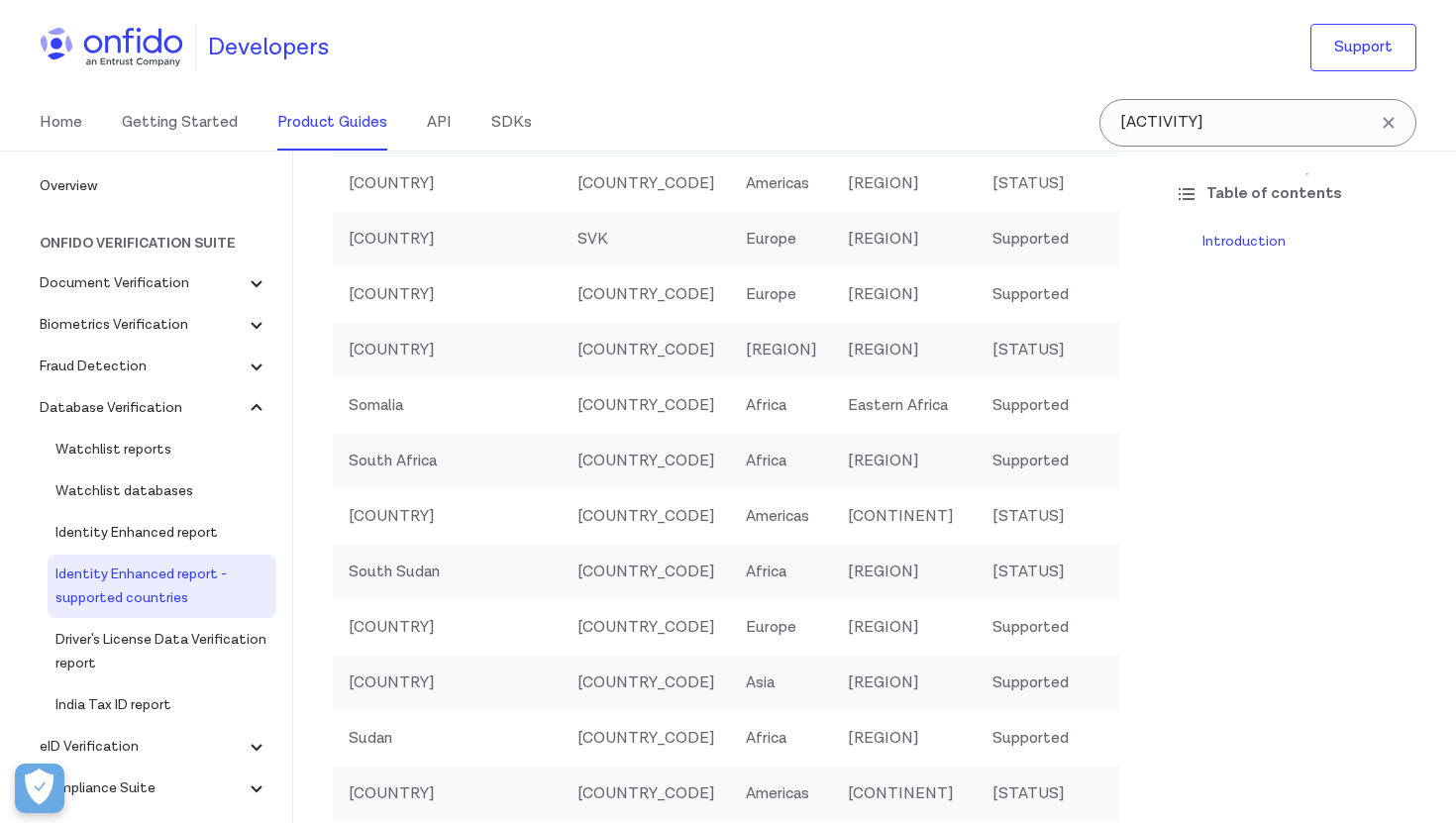 drag, startPoint x: 484, startPoint y: 656, endPoint x: 351, endPoint y: 633, distance: 134.97407 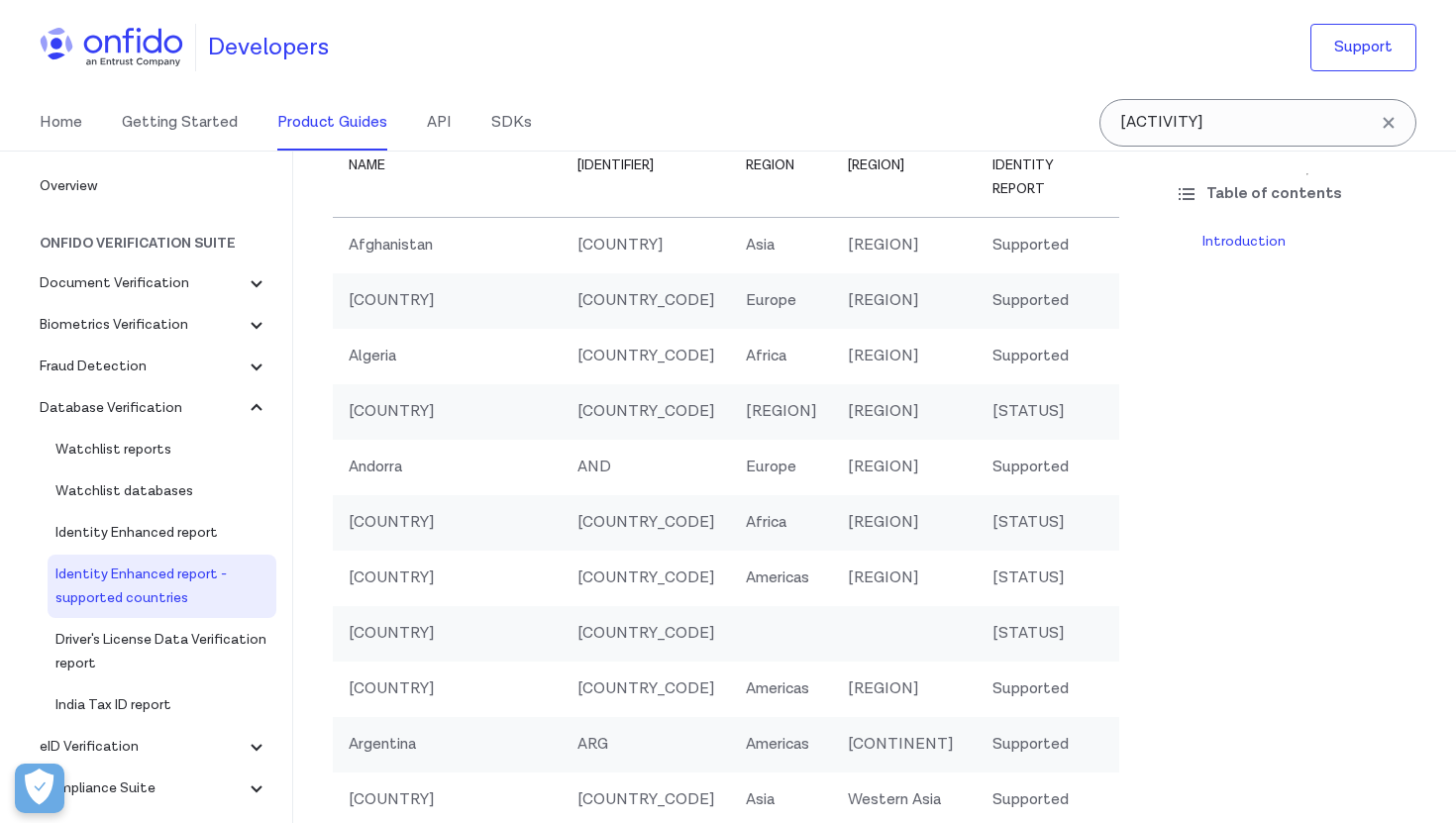 scroll, scrollTop: 0, scrollLeft: 0, axis: both 